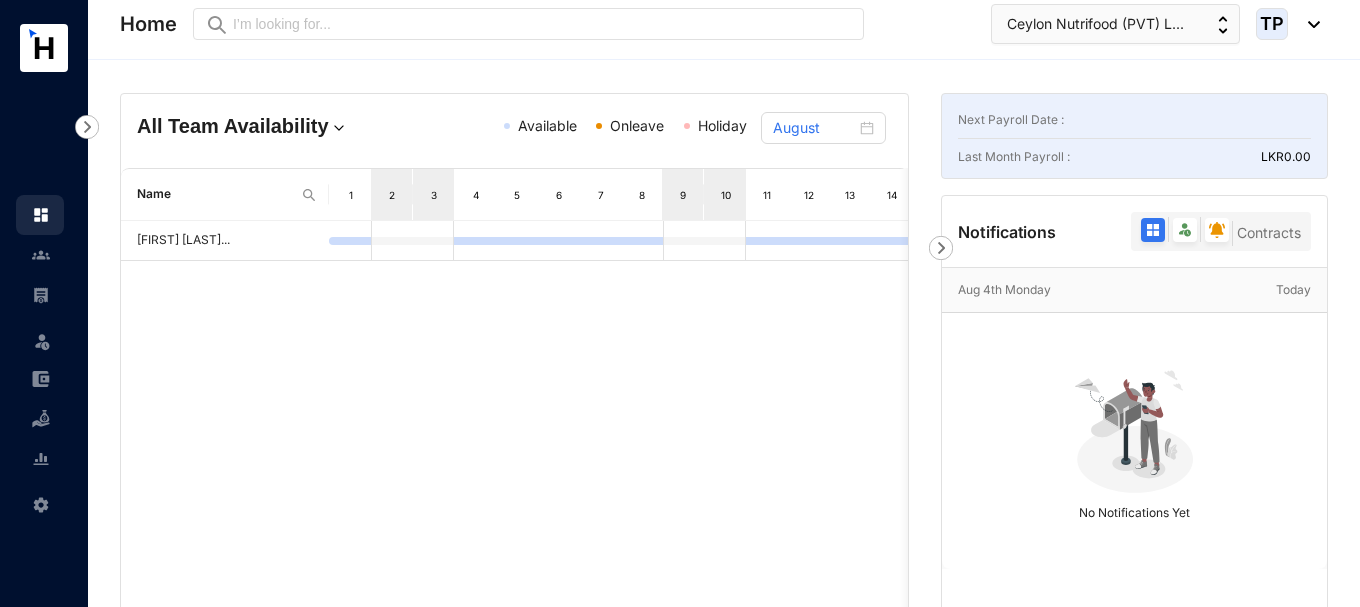 scroll, scrollTop: 0, scrollLeft: 0, axis: both 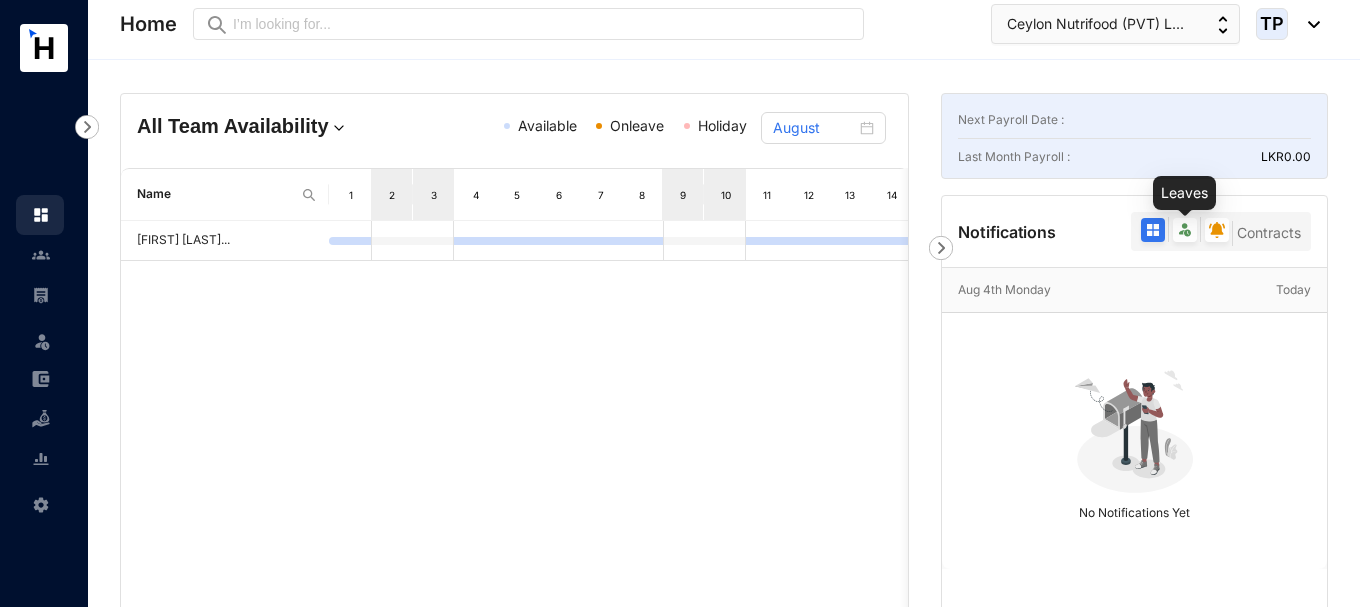 click at bounding box center [1185, 230] 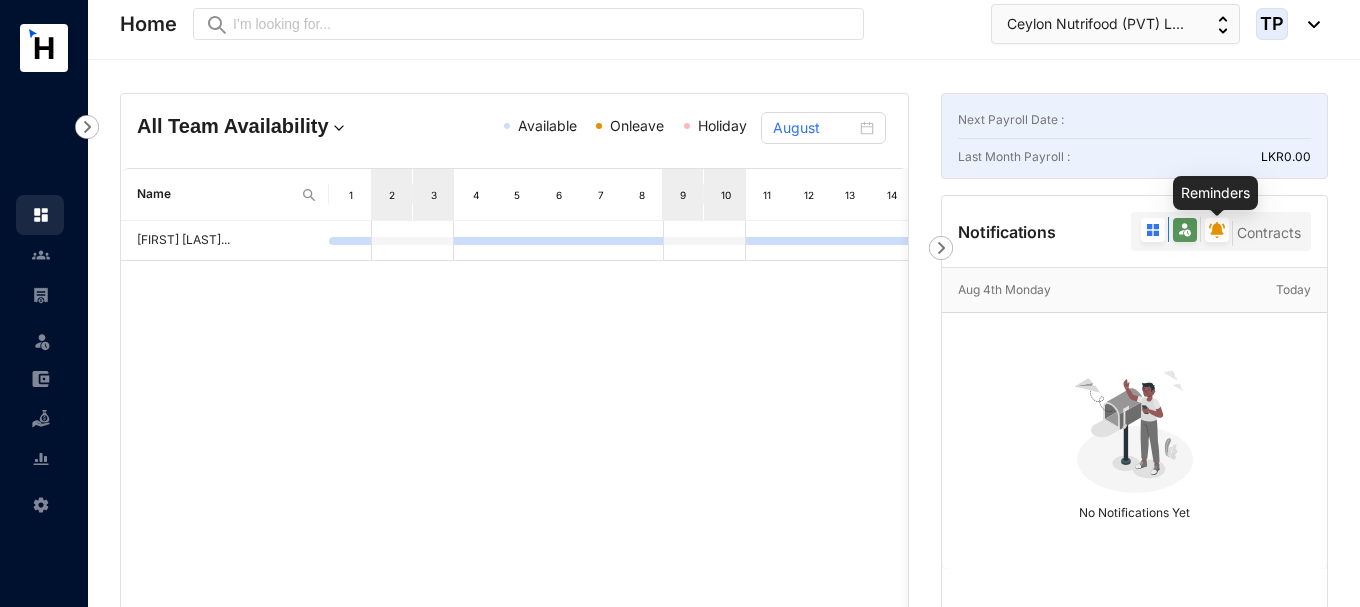 click at bounding box center (1217, 230) 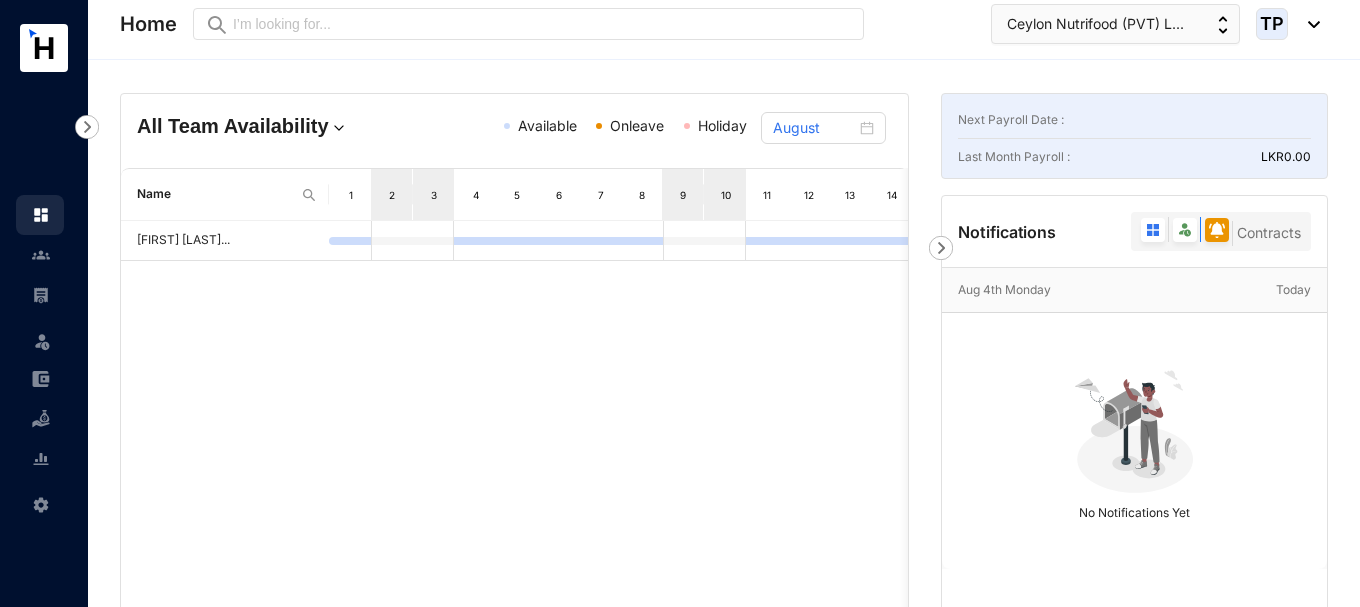click on "Contracts" at bounding box center [1269, 232] 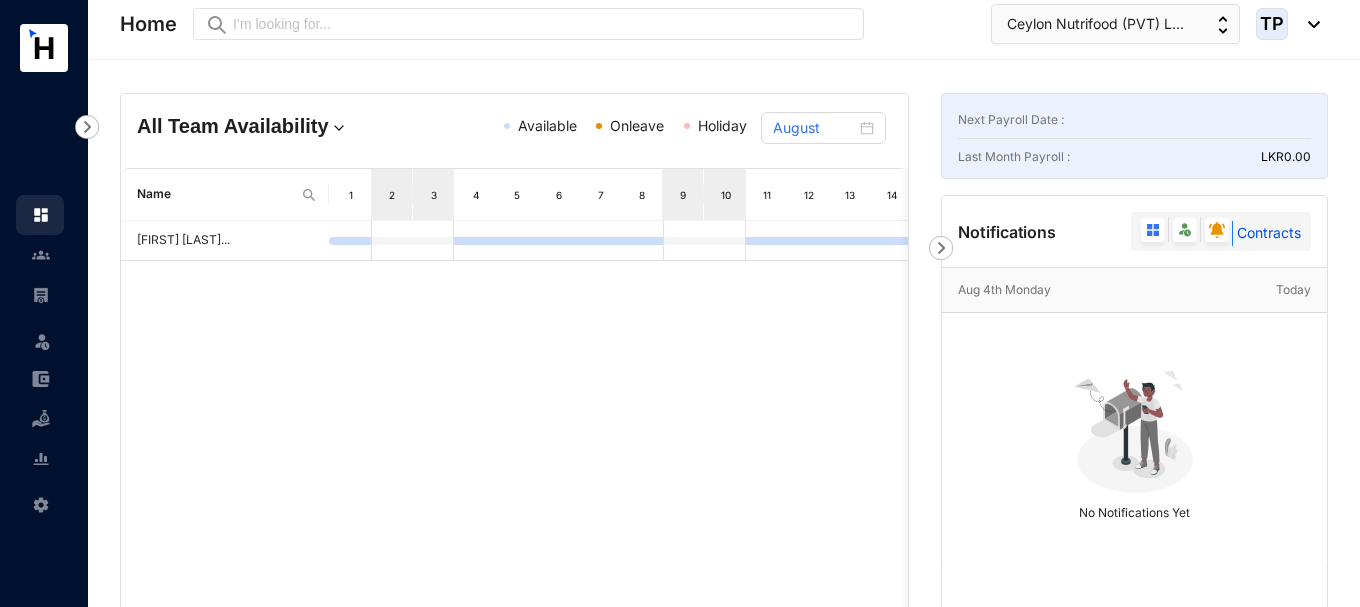 click on "Today" at bounding box center (1293, 290) 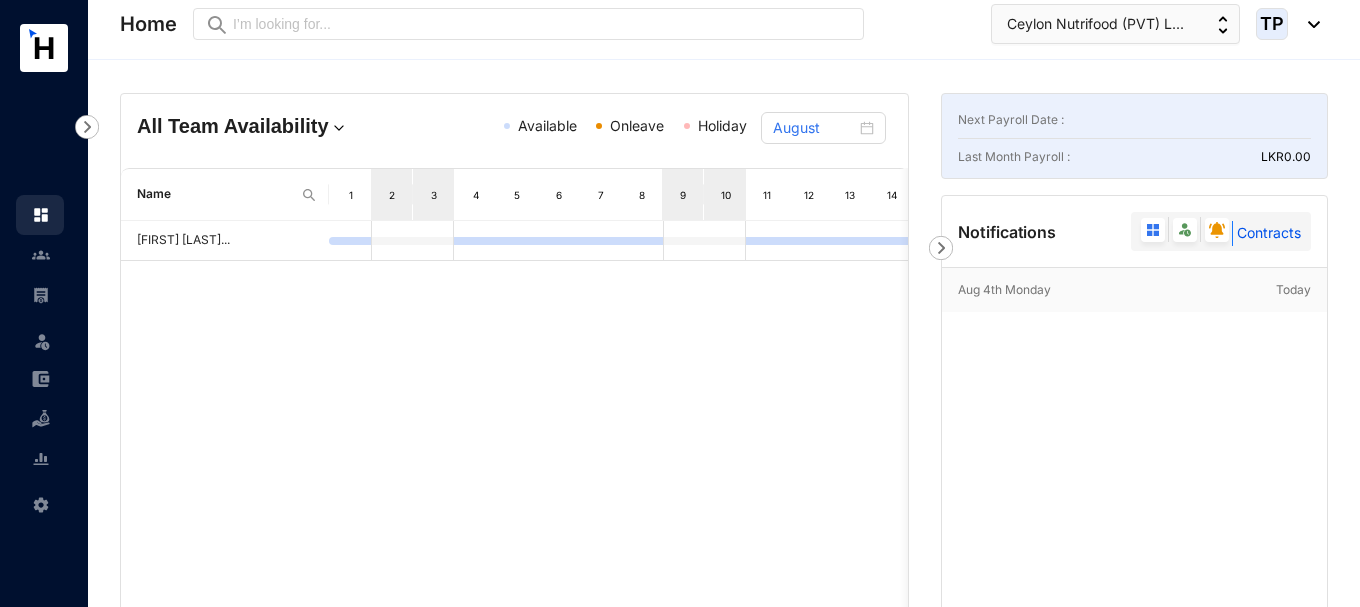 click on "Aug 4th Monday" at bounding box center (1117, 290) 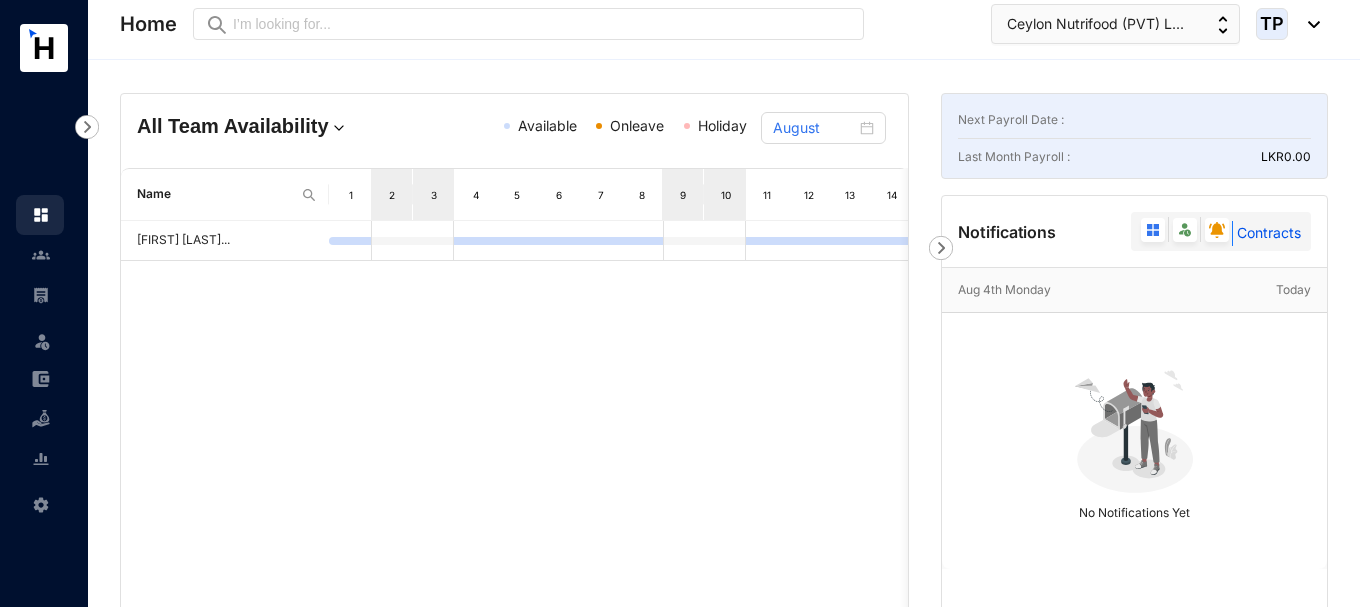 click on "Notifications" at bounding box center [1007, 232] 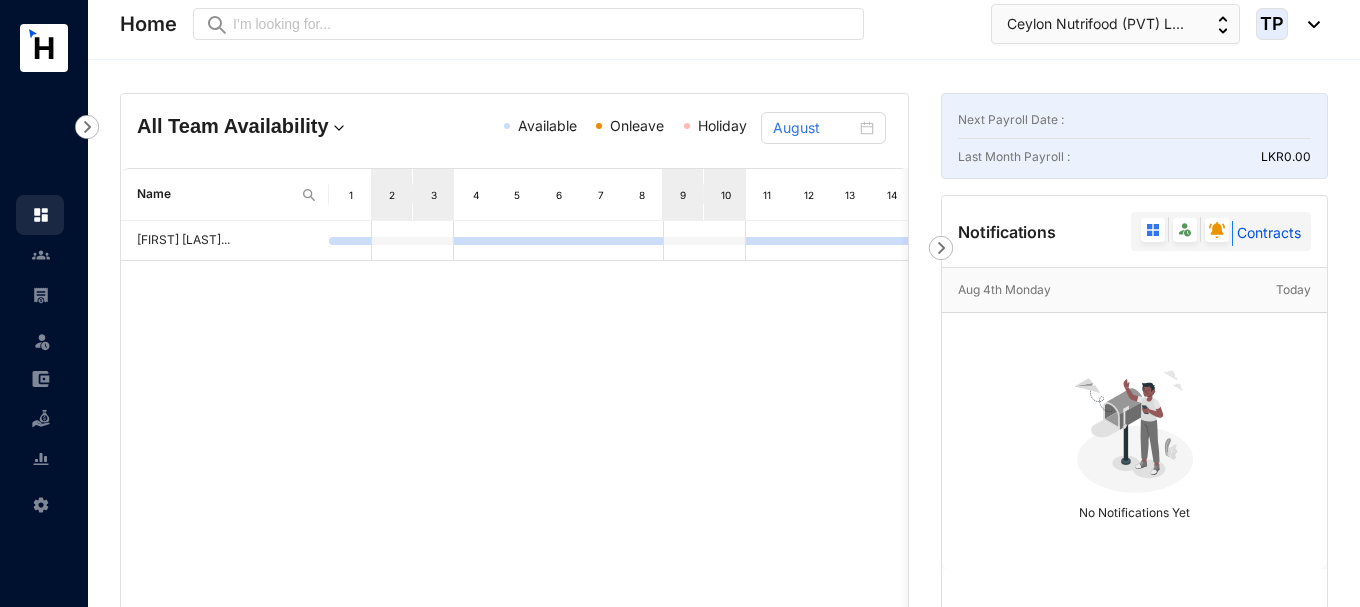 click on "Last Month Payroll :" at bounding box center (1014, 157) 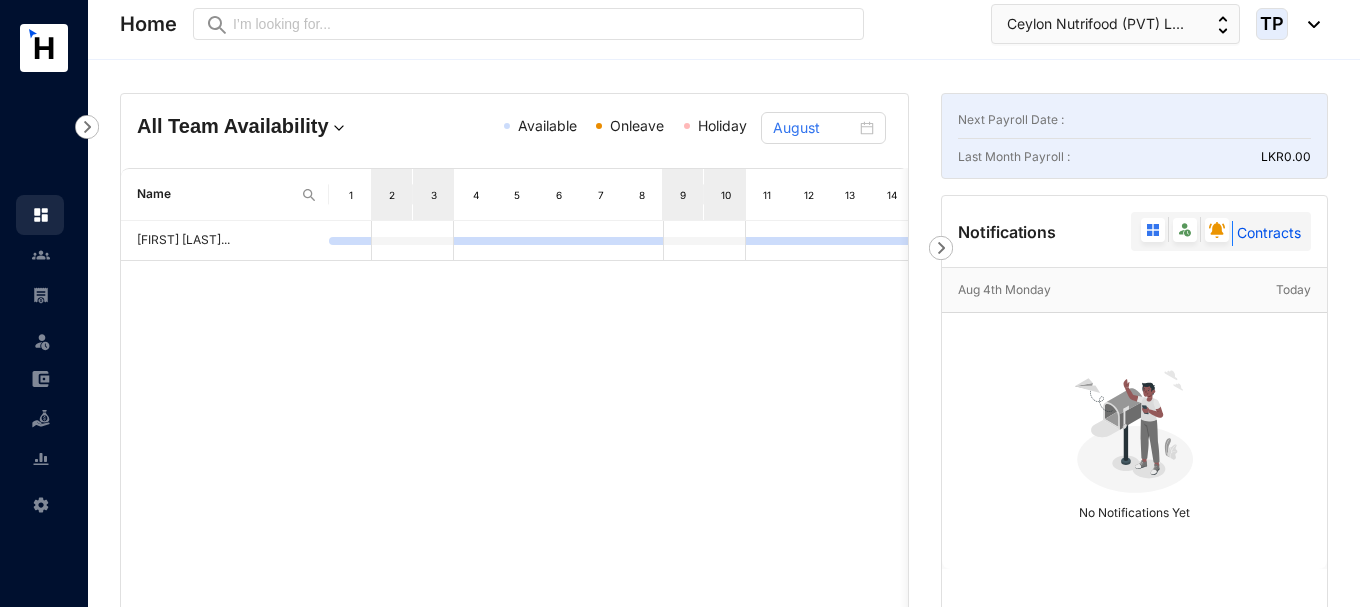 click on "Available" at bounding box center [547, 125] 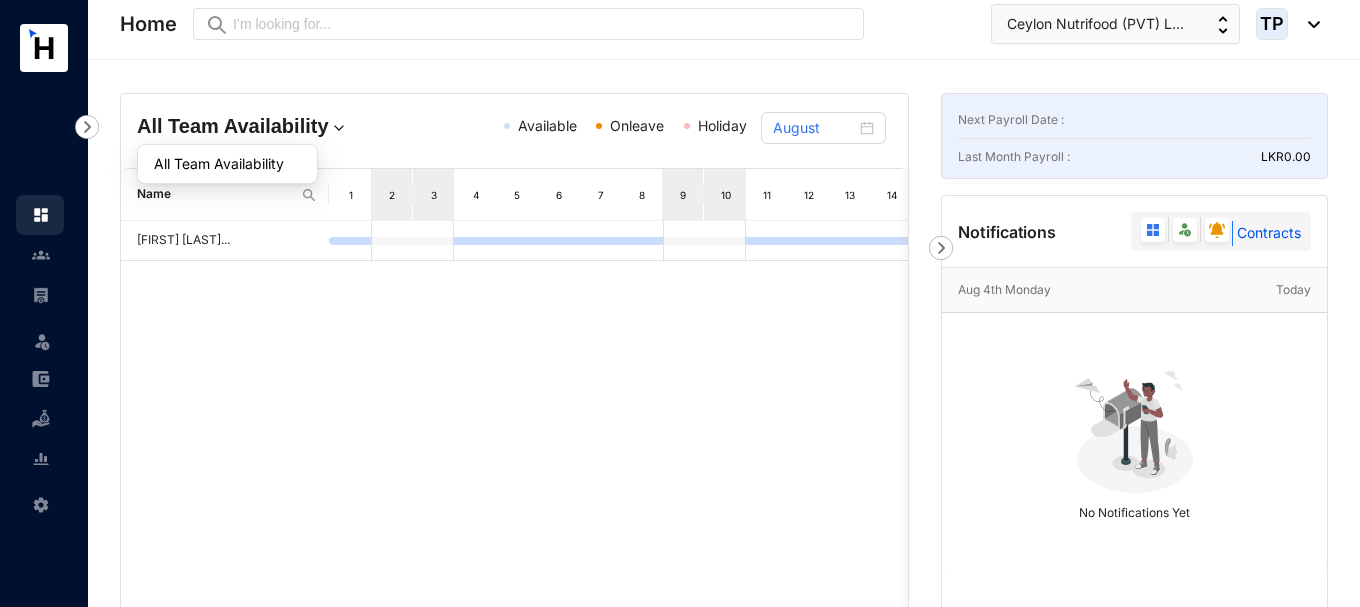 click on "All Team Availability" at bounding box center (262, 126) 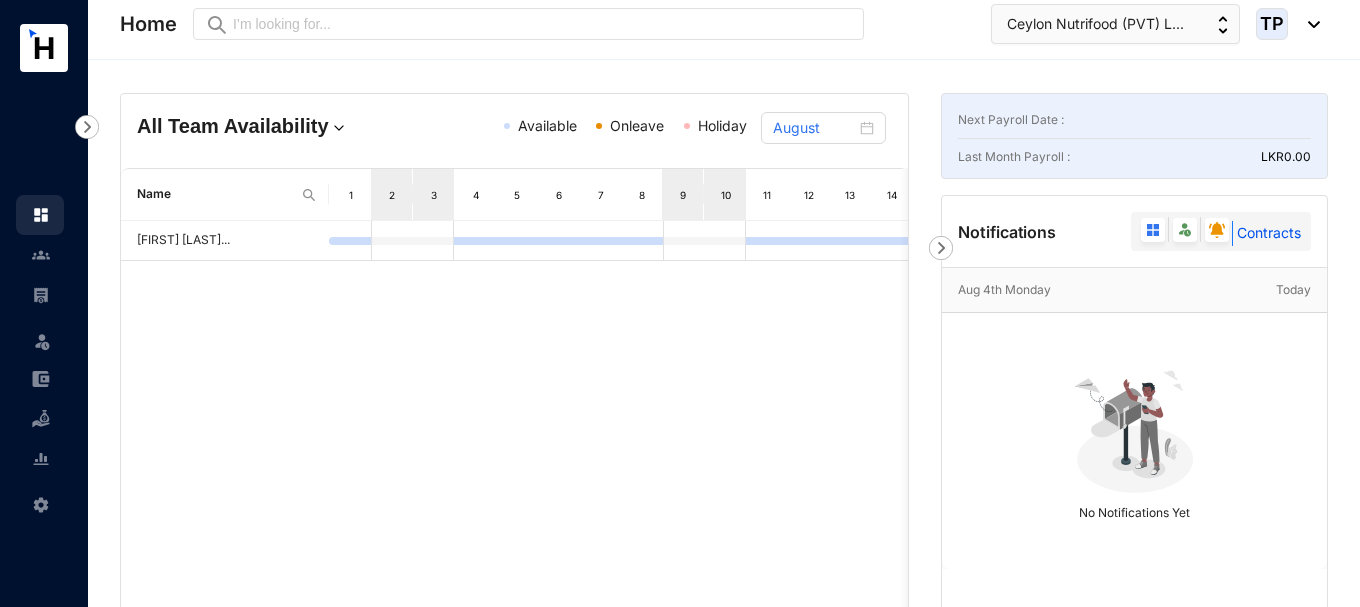 click at bounding box center [339, 128] 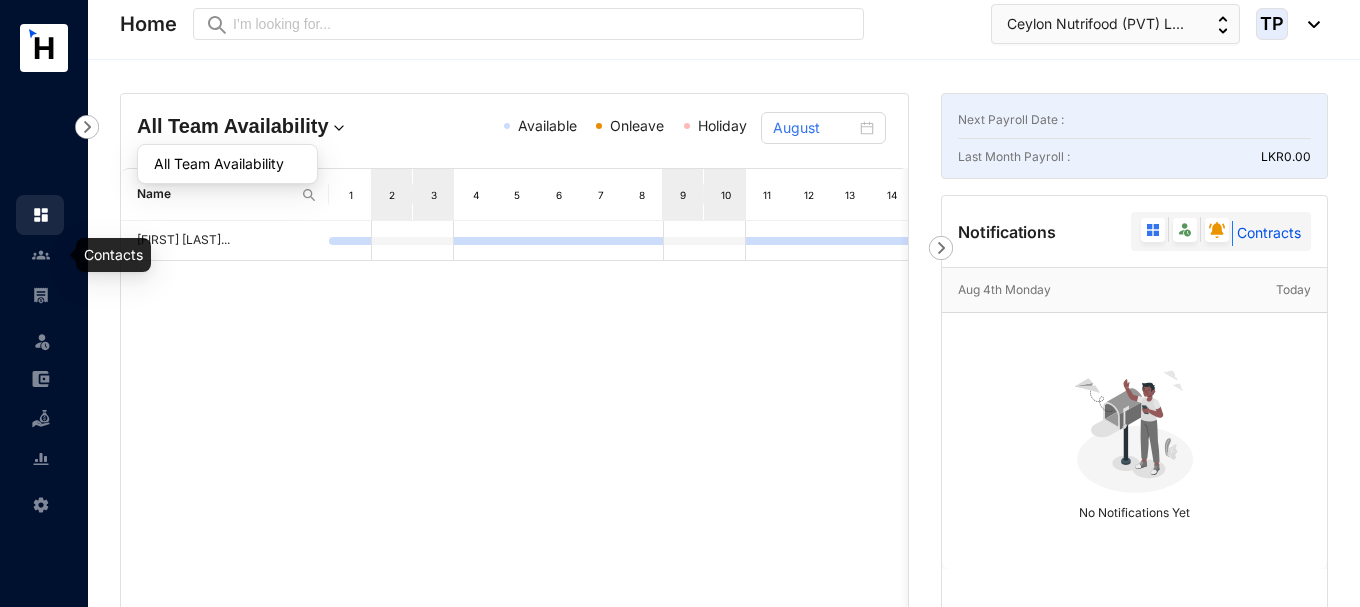 click at bounding box center [41, 255] 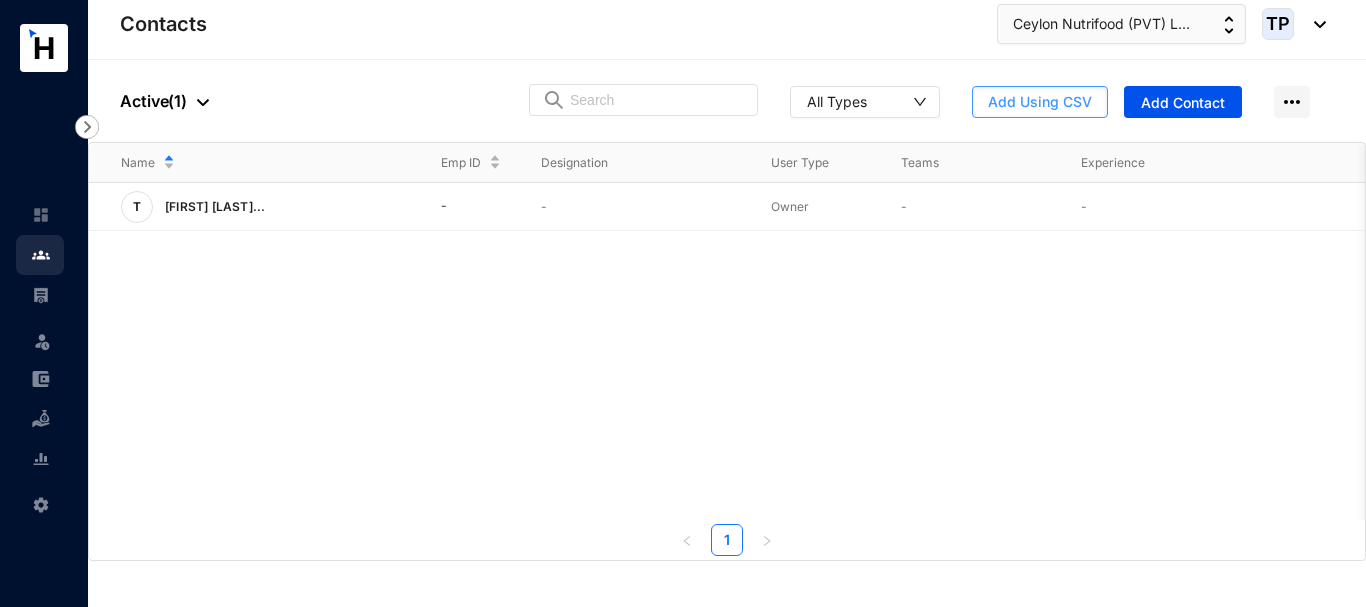 click on "Add Using CSV" at bounding box center [1040, 102] 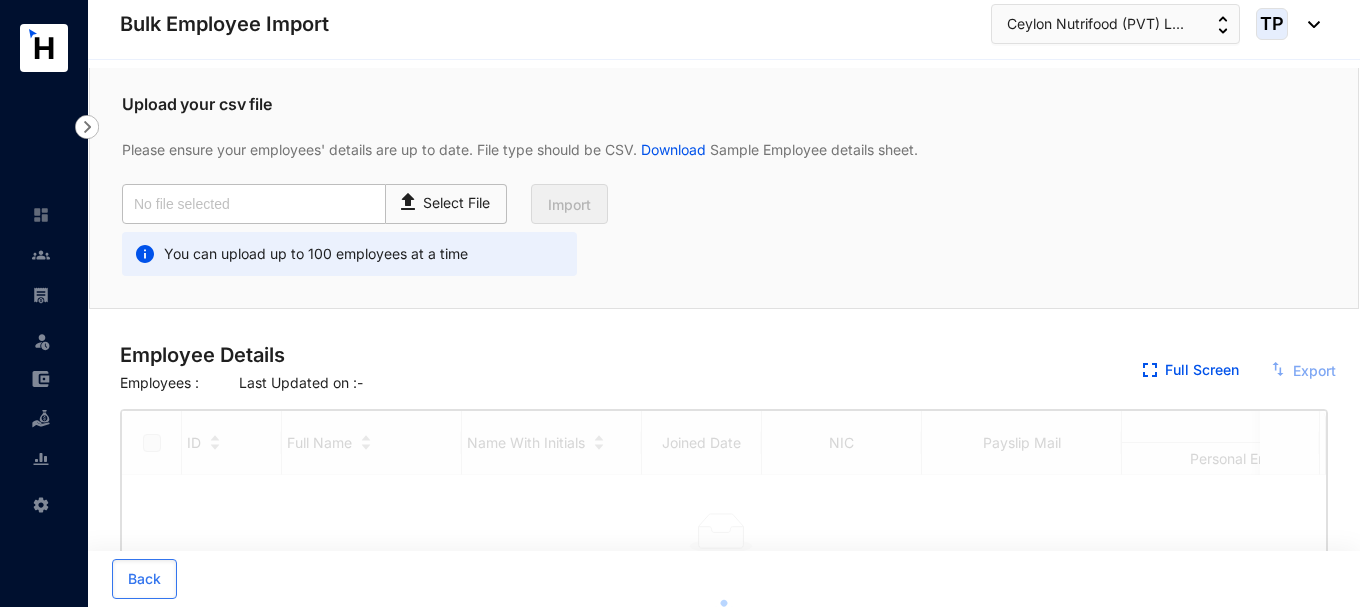checkbox on "true" 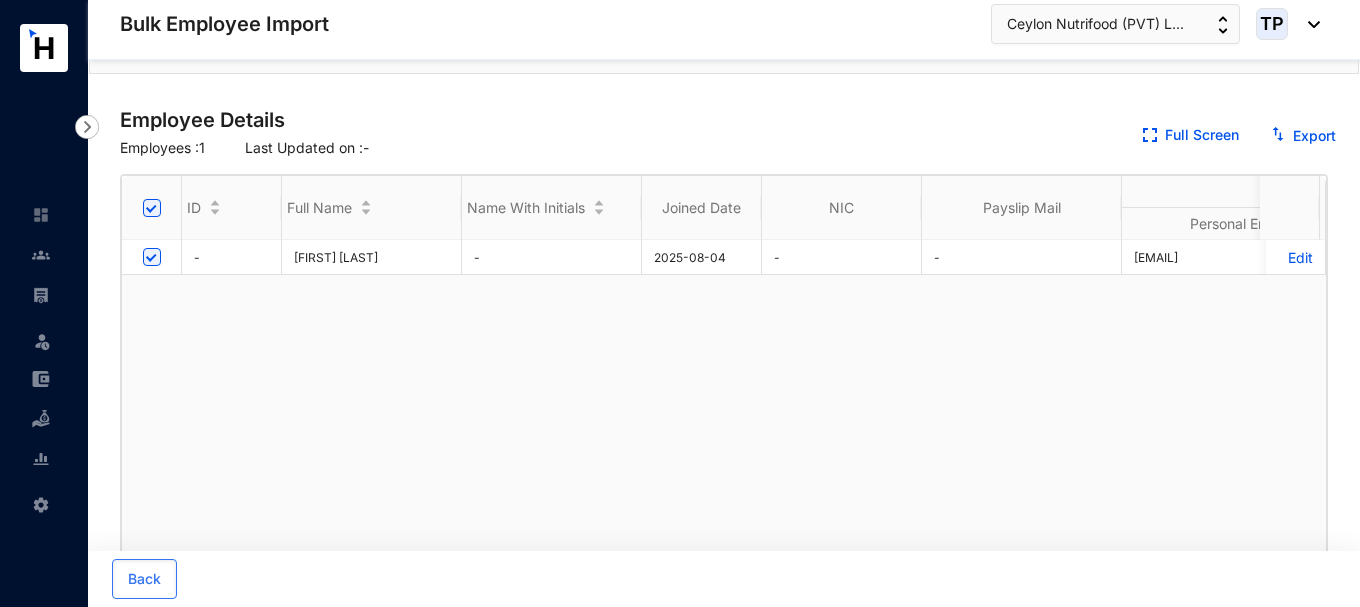 scroll, scrollTop: 200, scrollLeft: 0, axis: vertical 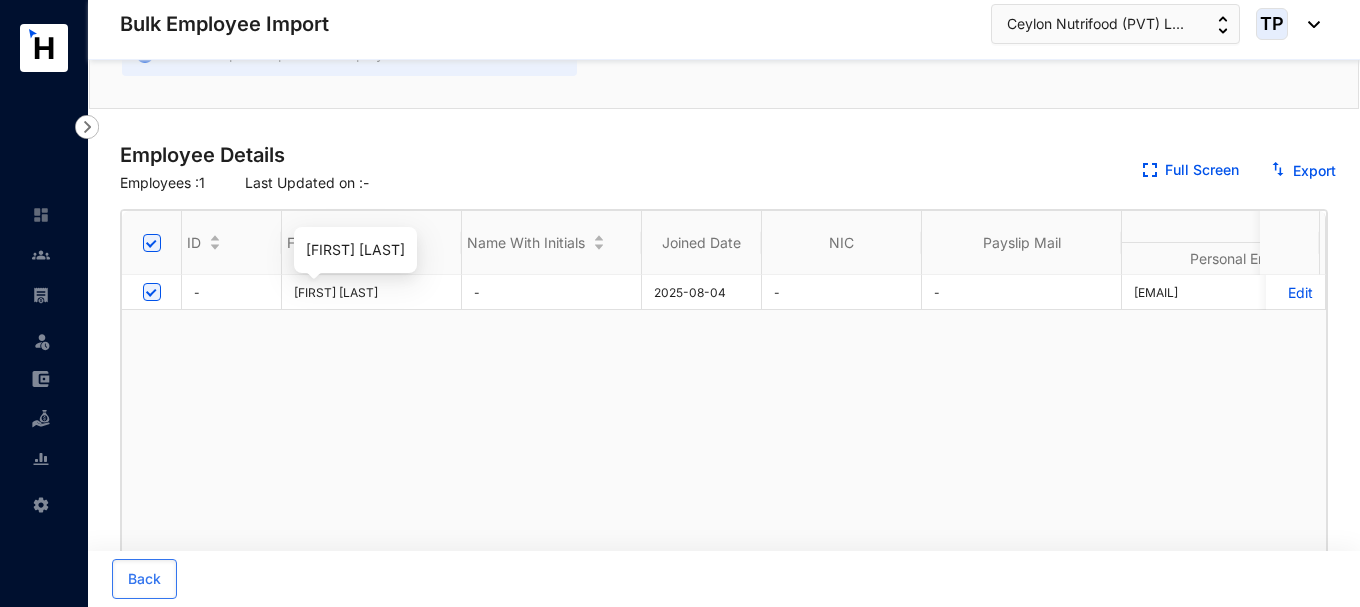 click on "[FIRST] [LAST]" at bounding box center (336, 292) 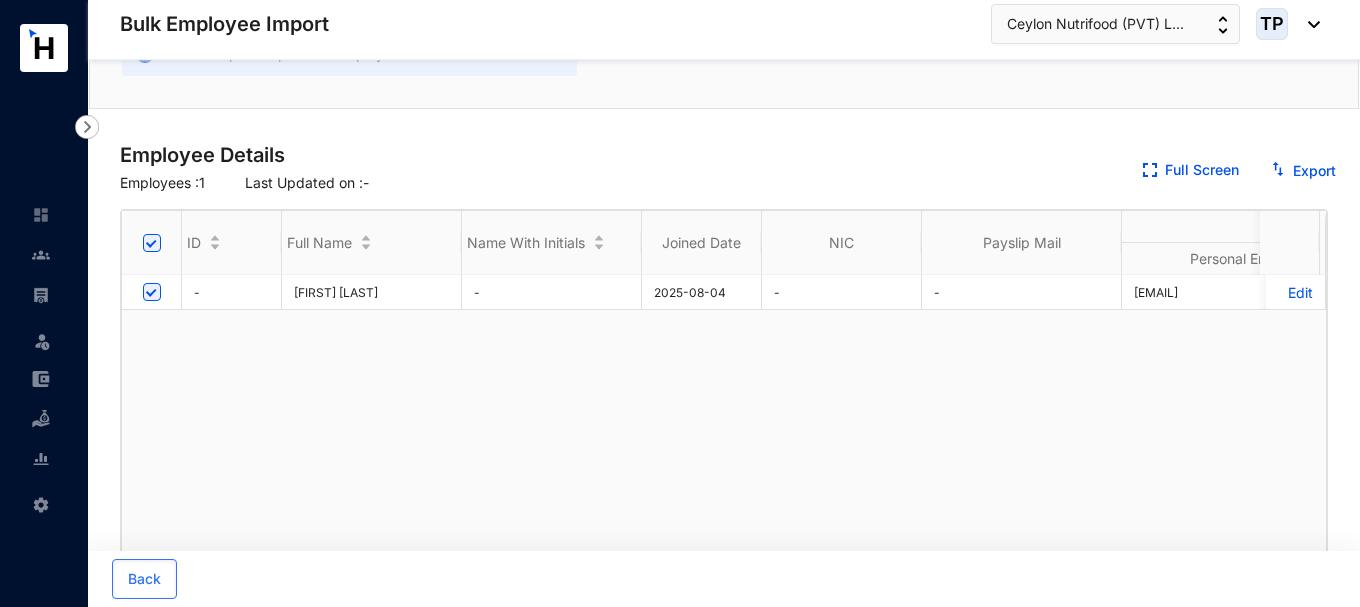 click on "-" at bounding box center (552, 292) 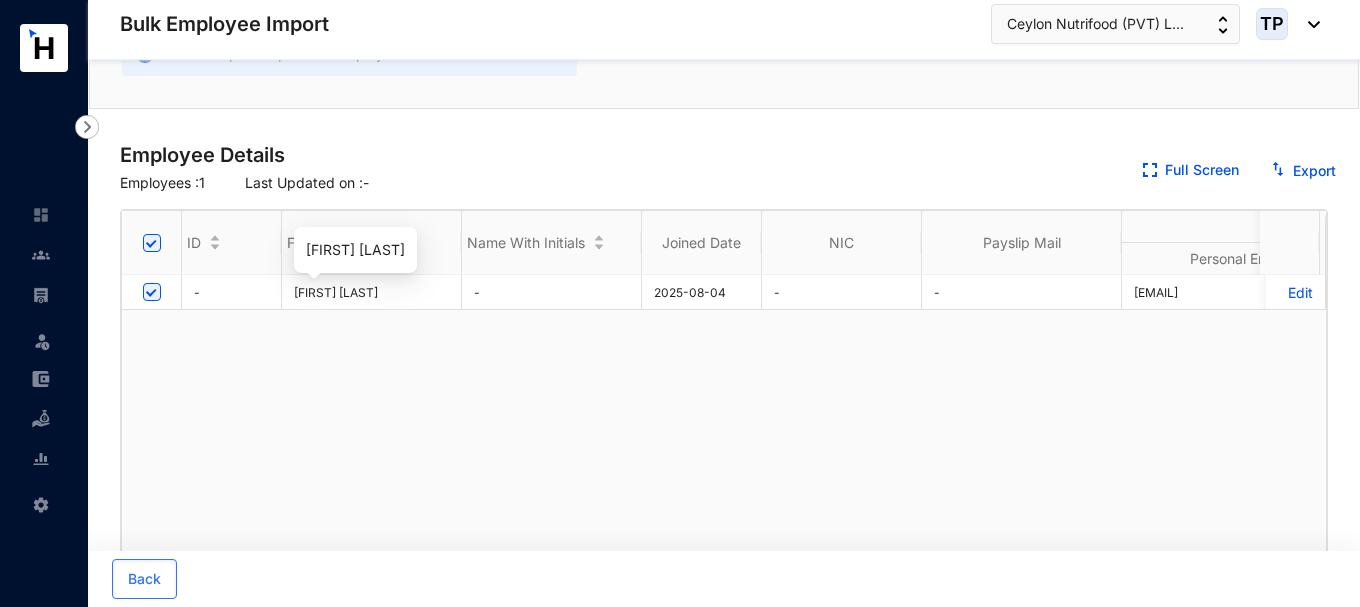 drag, startPoint x: 359, startPoint y: 287, endPoint x: 281, endPoint y: 296, distance: 78.51752 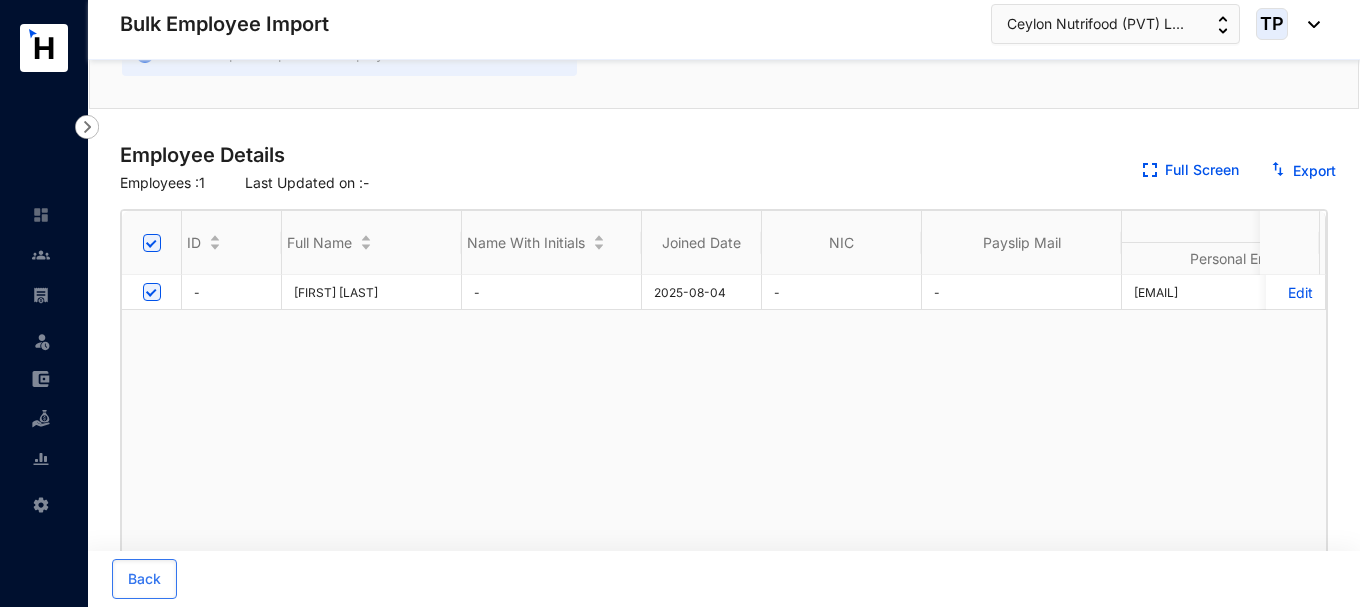 click on "- [FIRST] [LAST] - [DATE] - - [EMAIL] - - - - - - - Edit" at bounding box center [1337, 292] 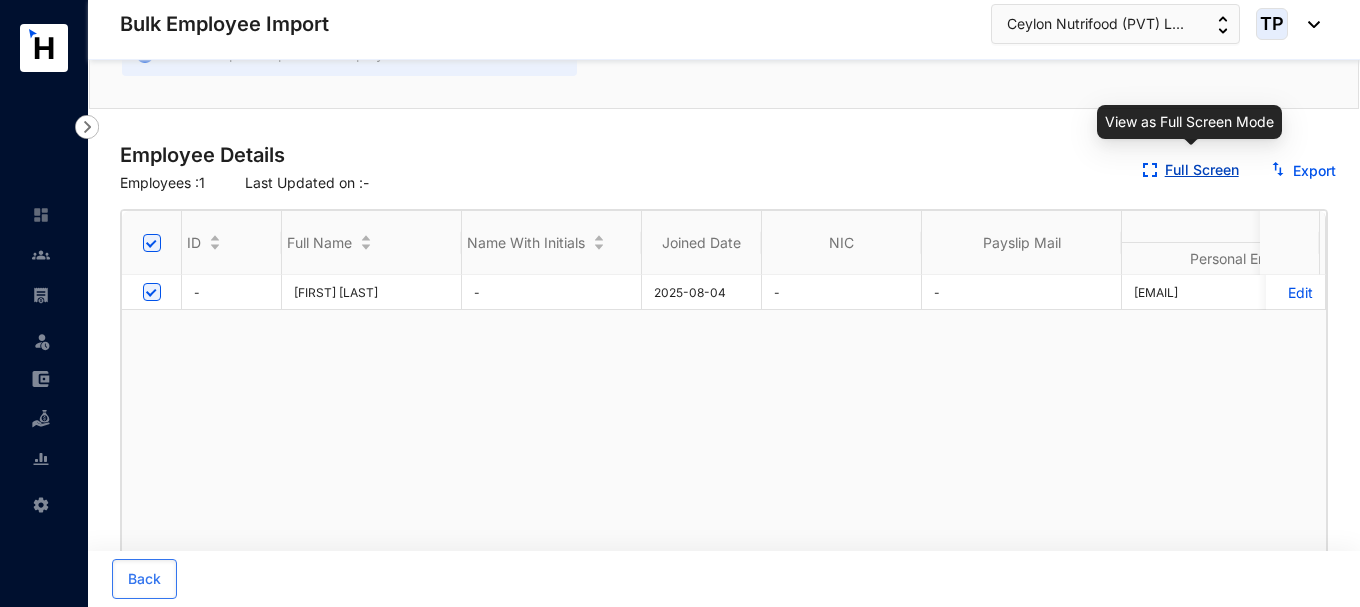 click on "Full Screen" at bounding box center [1202, 169] 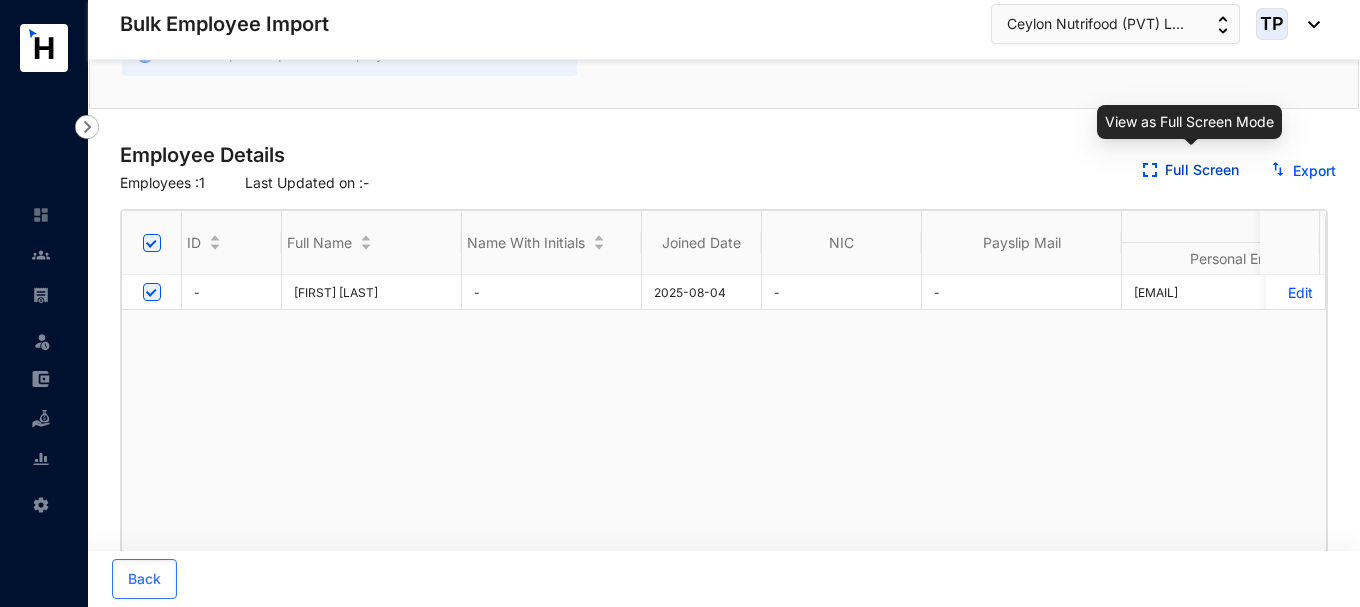 scroll, scrollTop: 0, scrollLeft: 0, axis: both 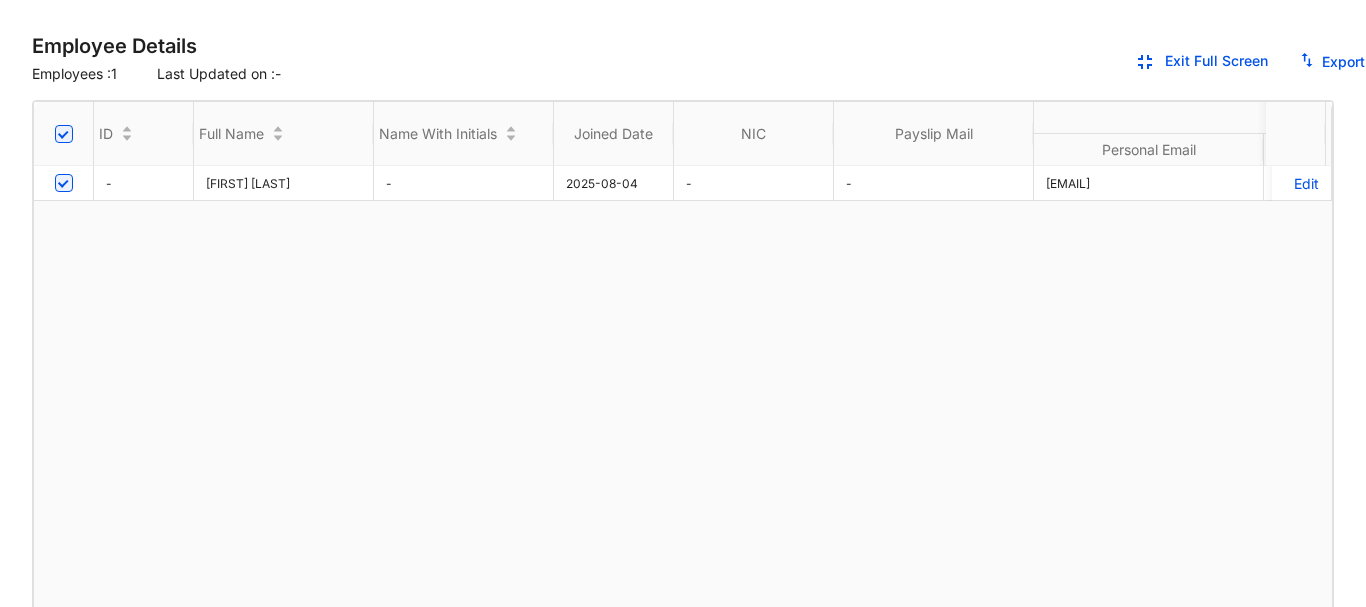 click at bounding box center (64, 183) 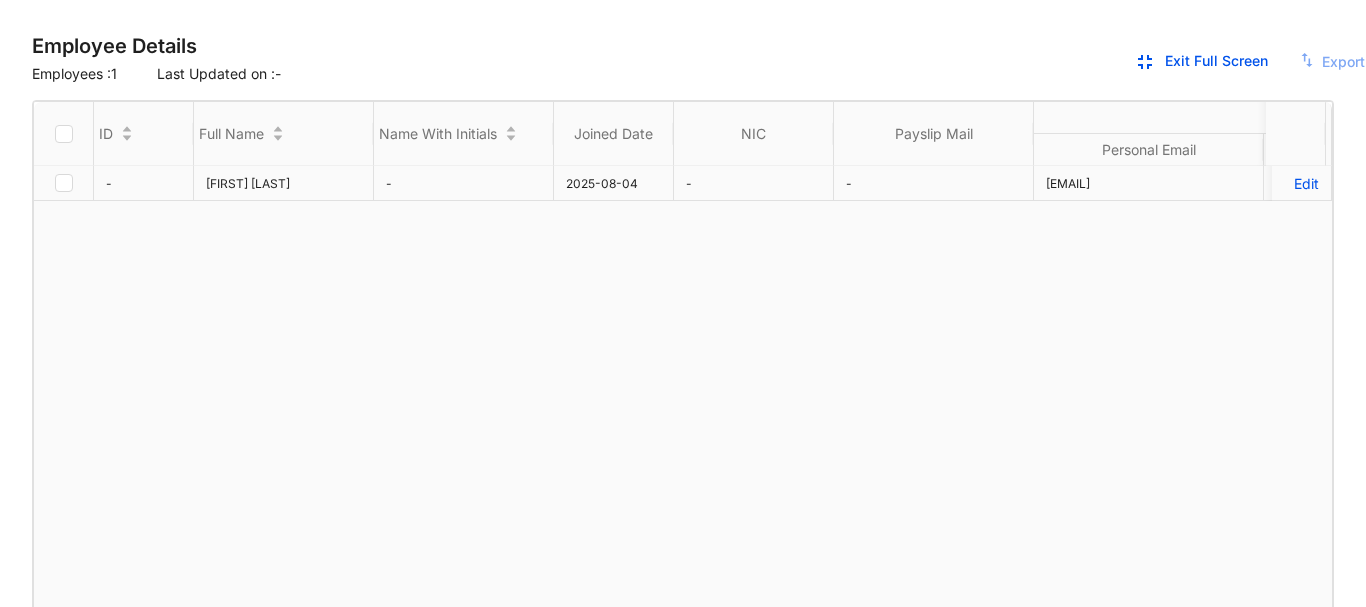 click on "Edit" at bounding box center (1301, 183) 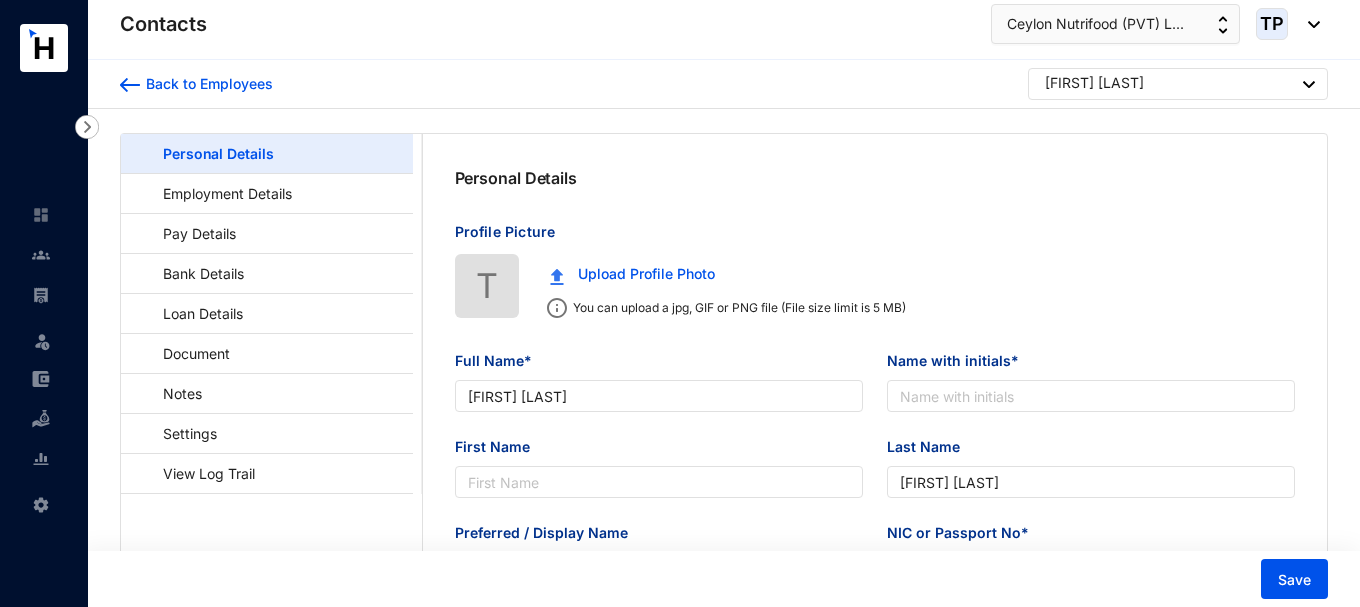 type on "[FIRST] [LAST]" 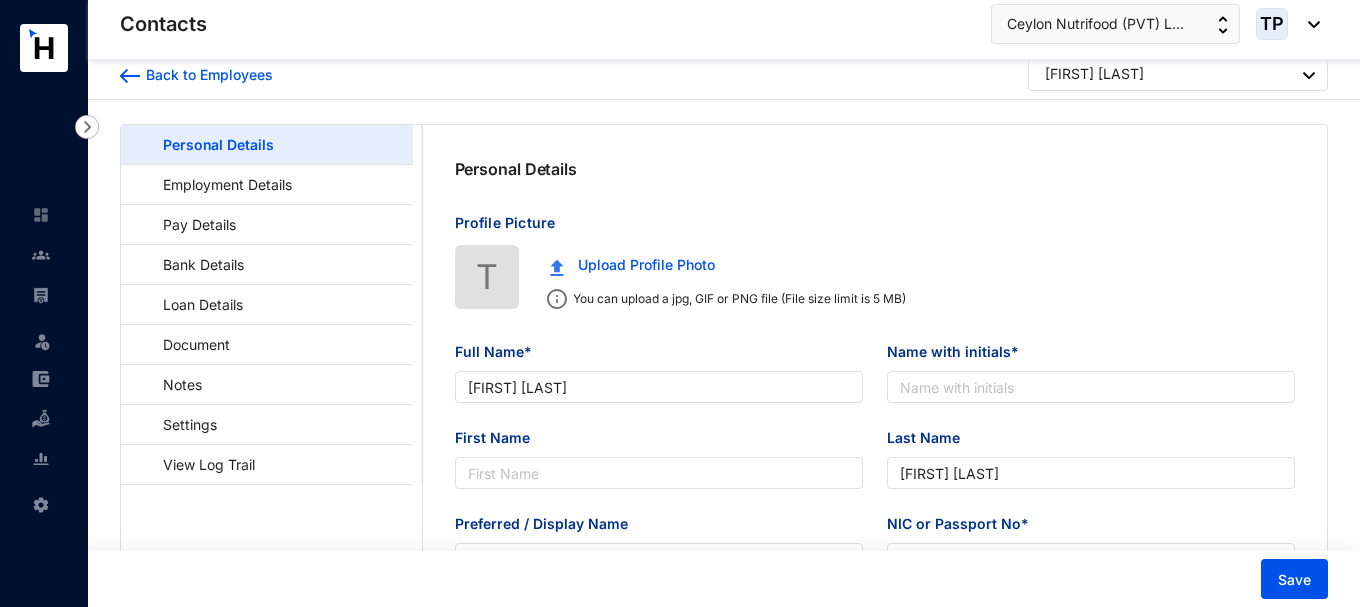 scroll, scrollTop: 0, scrollLeft: 0, axis: both 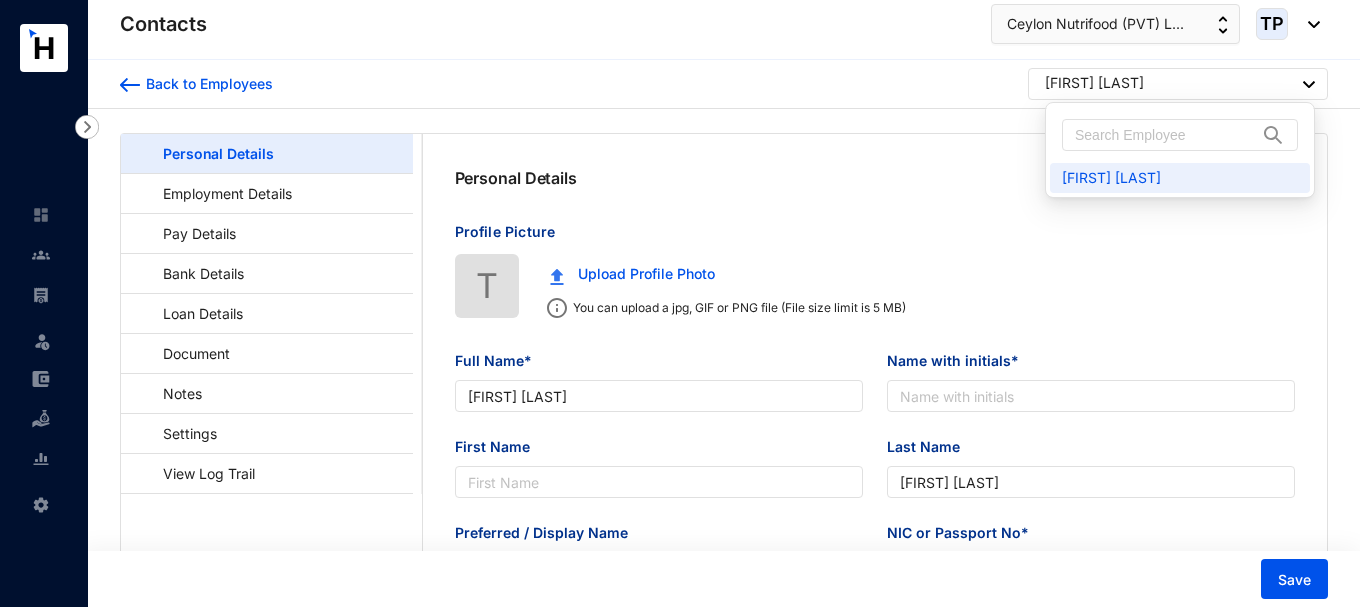click on "[FIRST] [LAST]" at bounding box center [1094, 83] 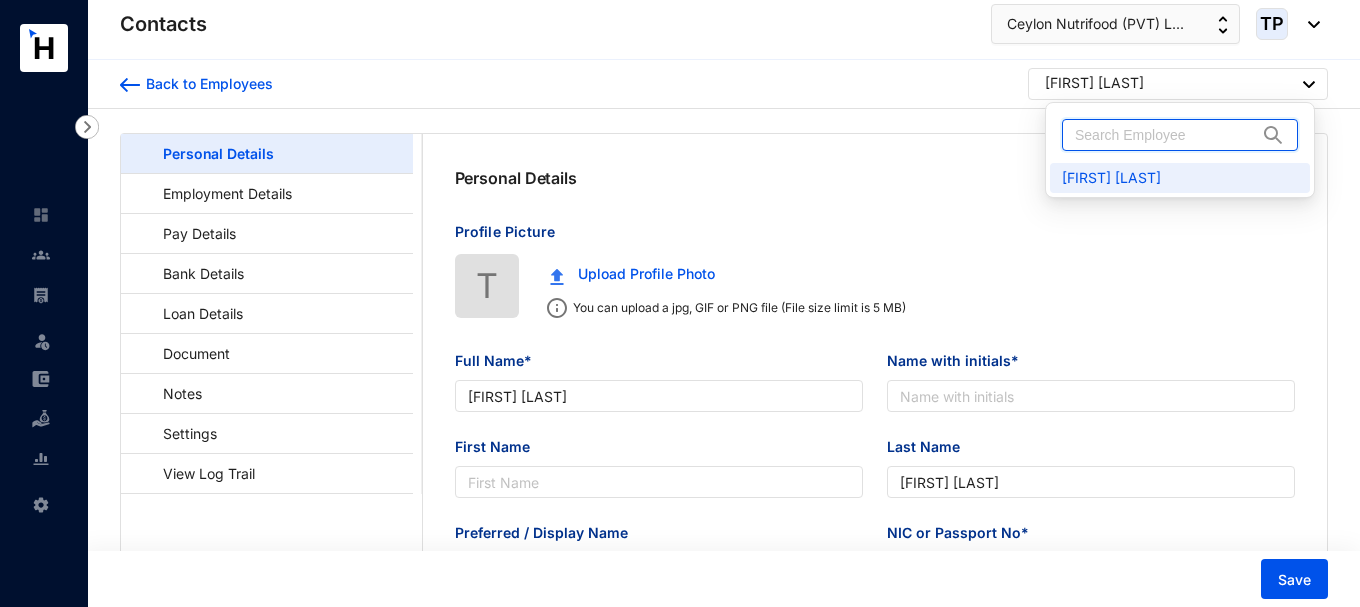 click at bounding box center (1166, 135) 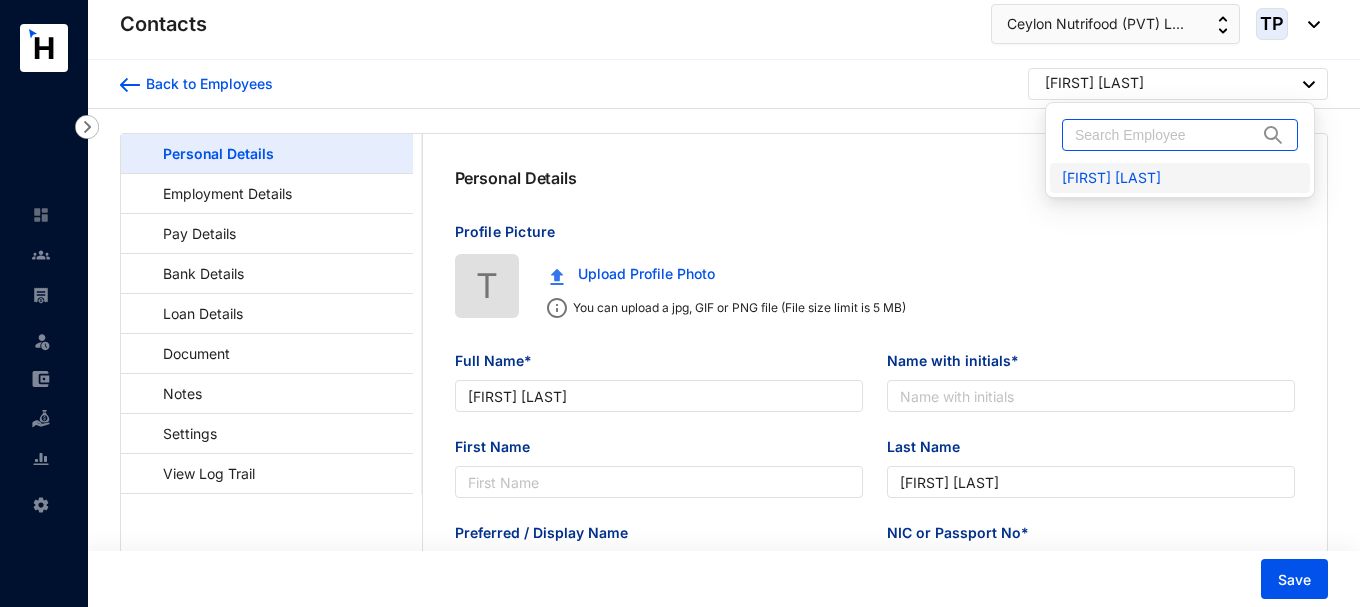 click on "[FIRST] [LAST]" at bounding box center (1180, 178) 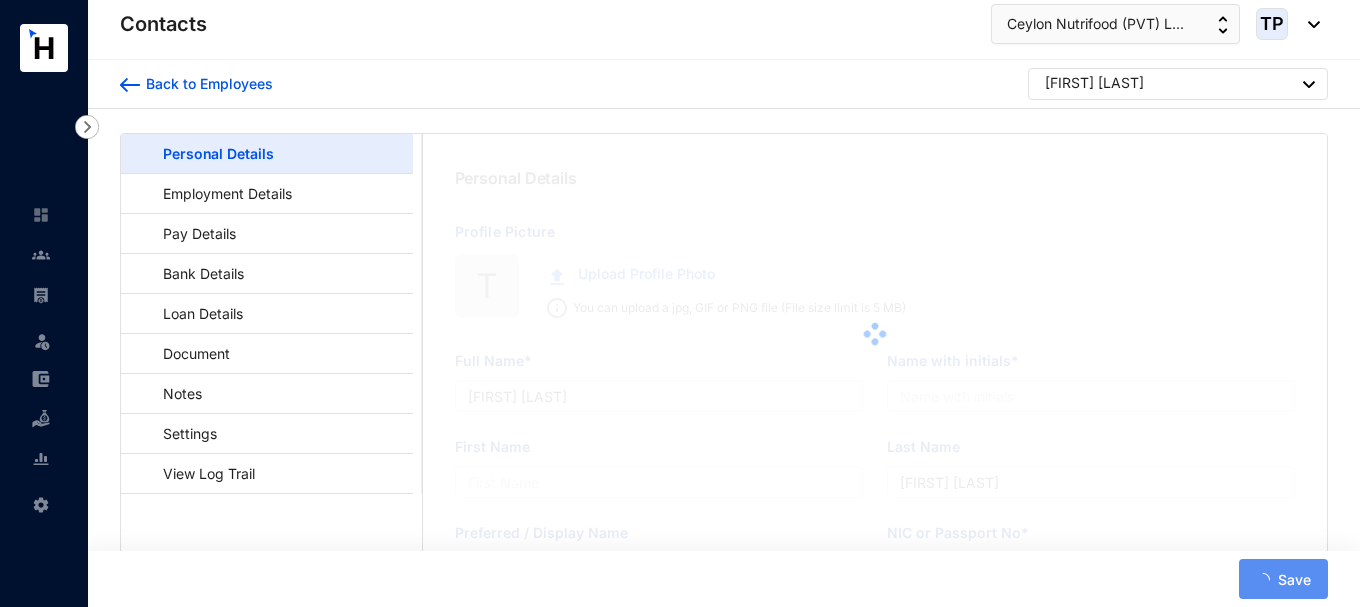 click at bounding box center (875, 334) 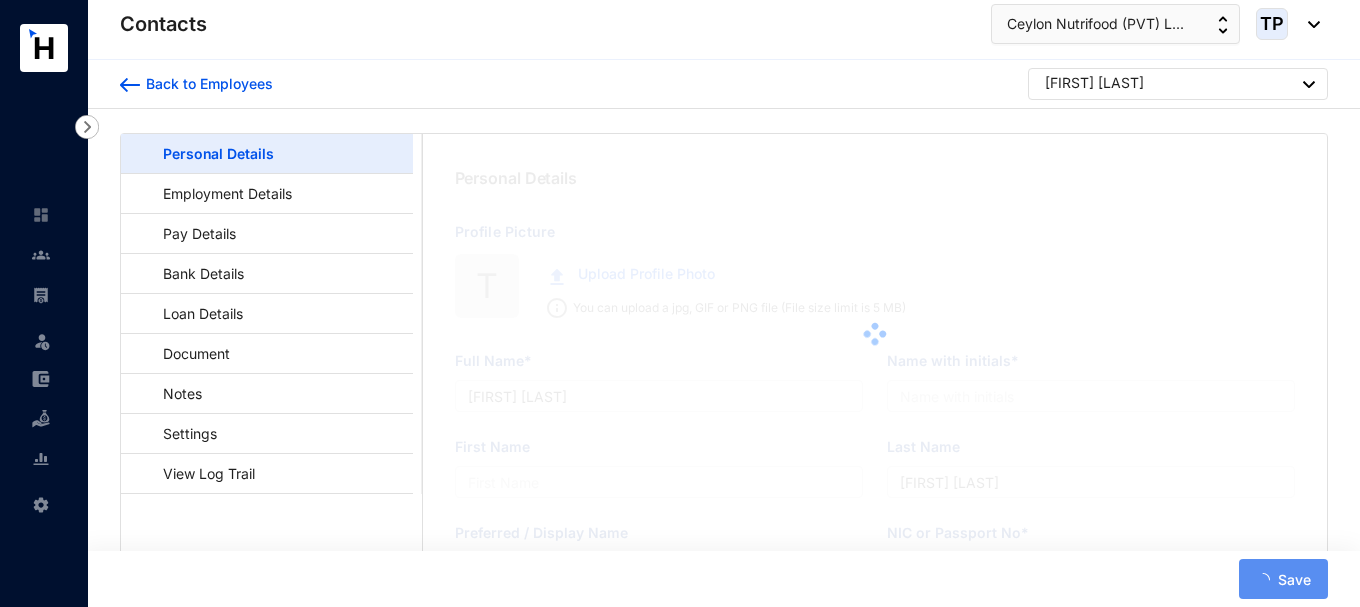 click at bounding box center (875, 334) 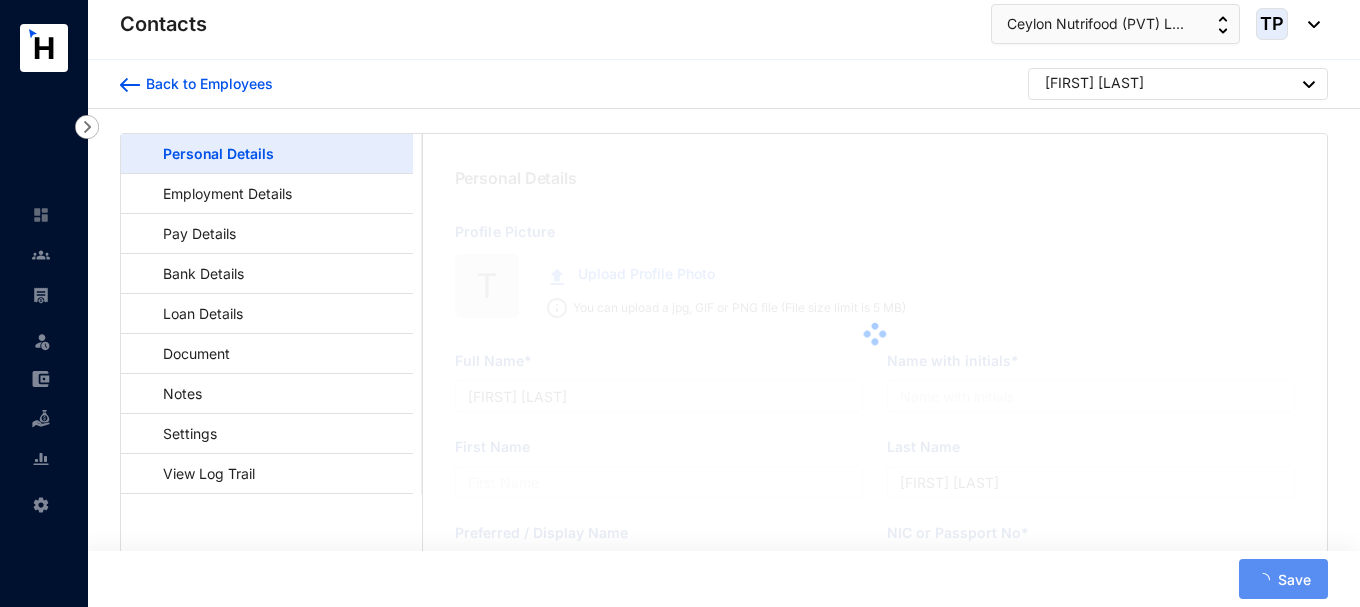 click at bounding box center (1309, 84) 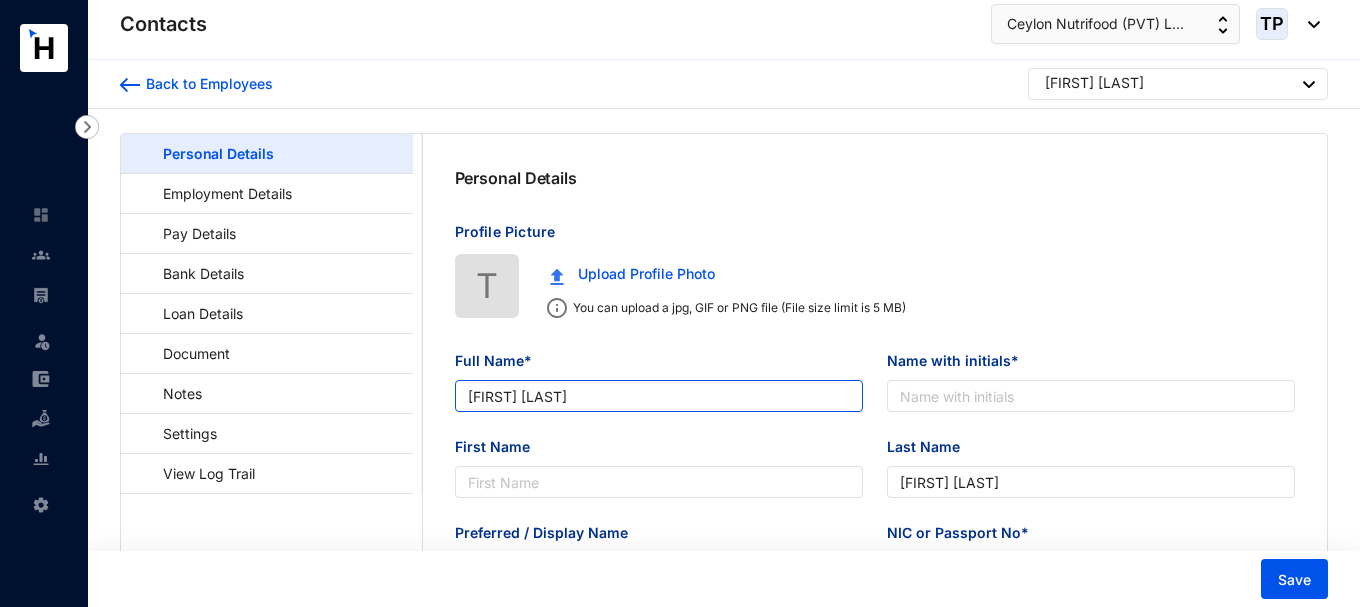 click on "[FIRST] [LAST]" at bounding box center (659, 396) 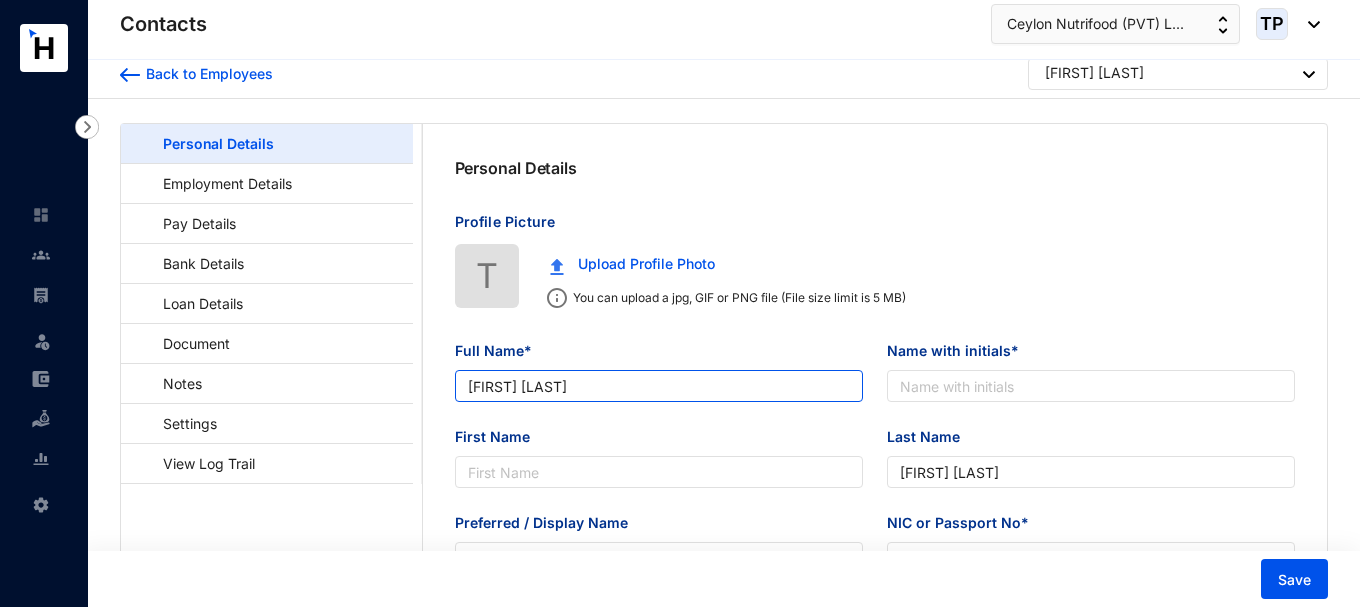 scroll, scrollTop: 0, scrollLeft: 0, axis: both 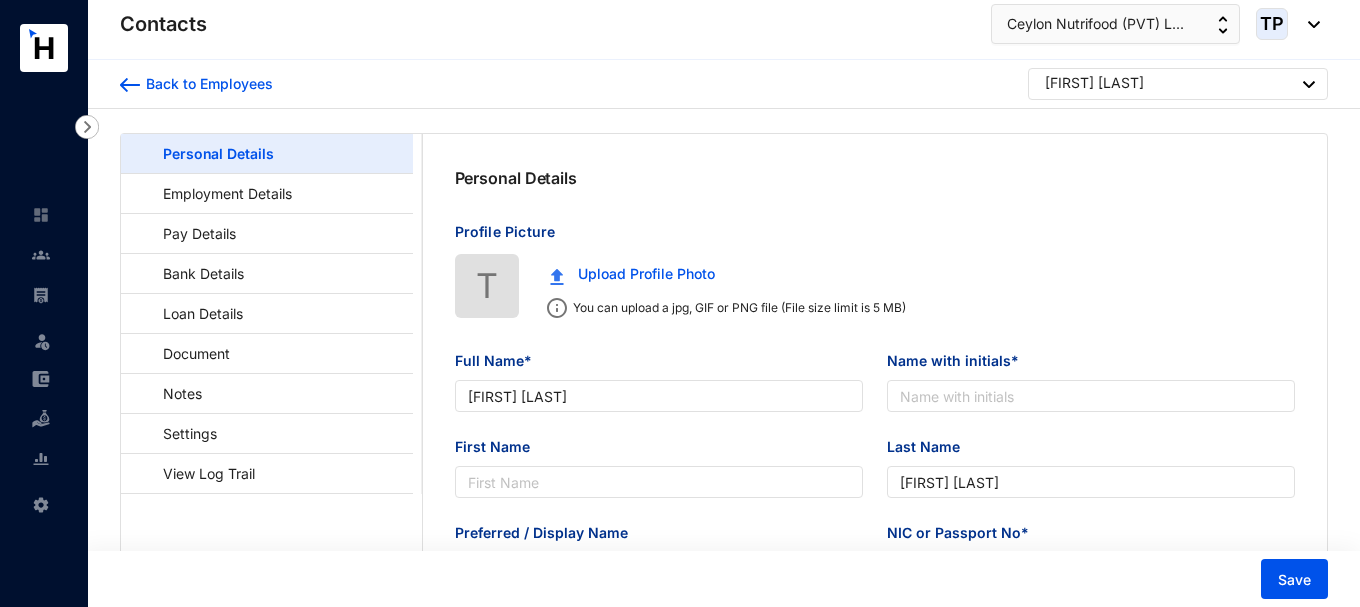 click at bounding box center (1309, 24) 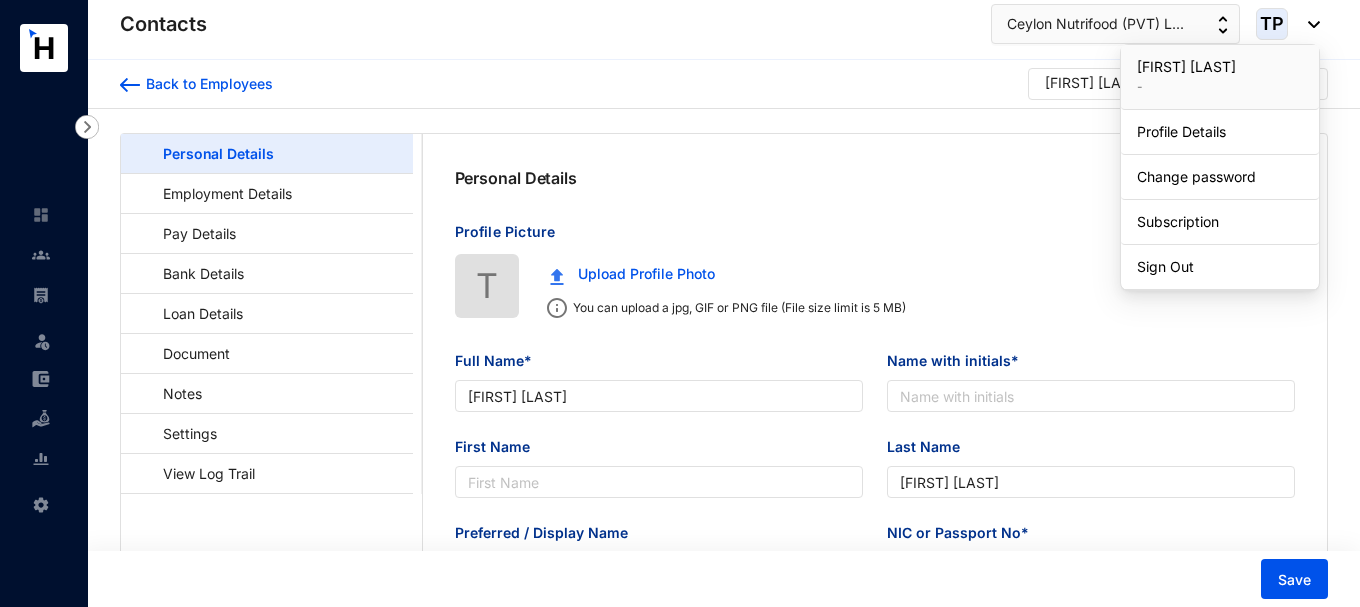 click on "Back to Employees [FIRST] [LAST]" at bounding box center [724, 84] 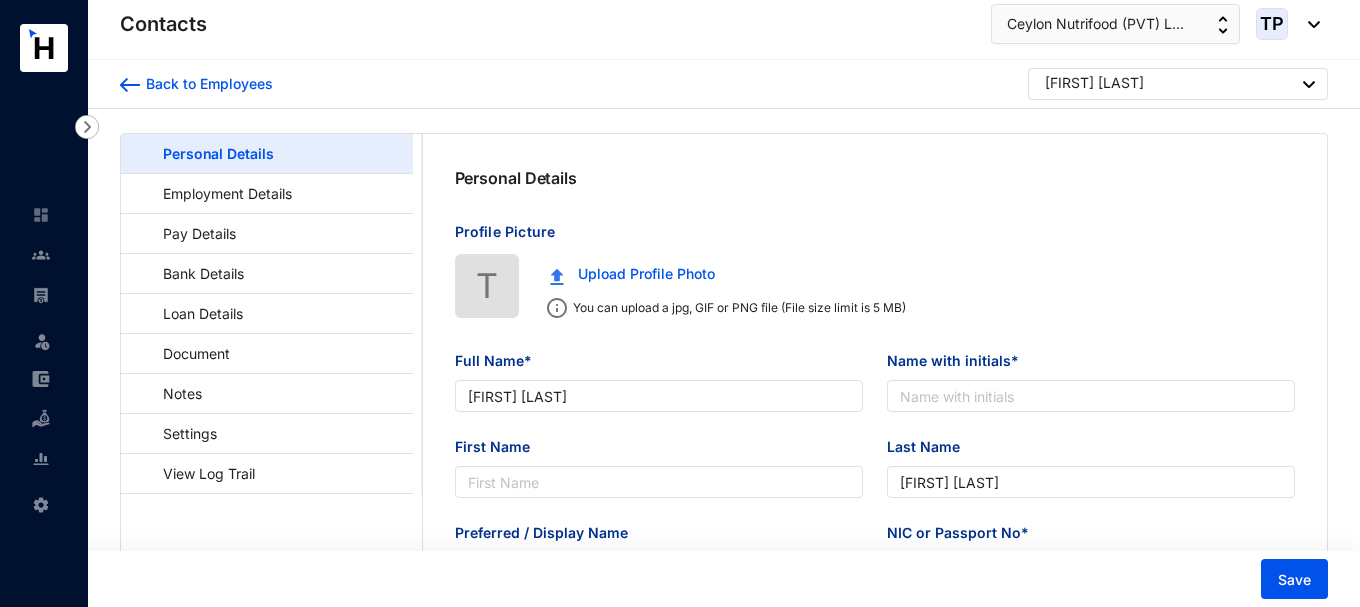 click on "Personal Details" at bounding box center (875, 178) 